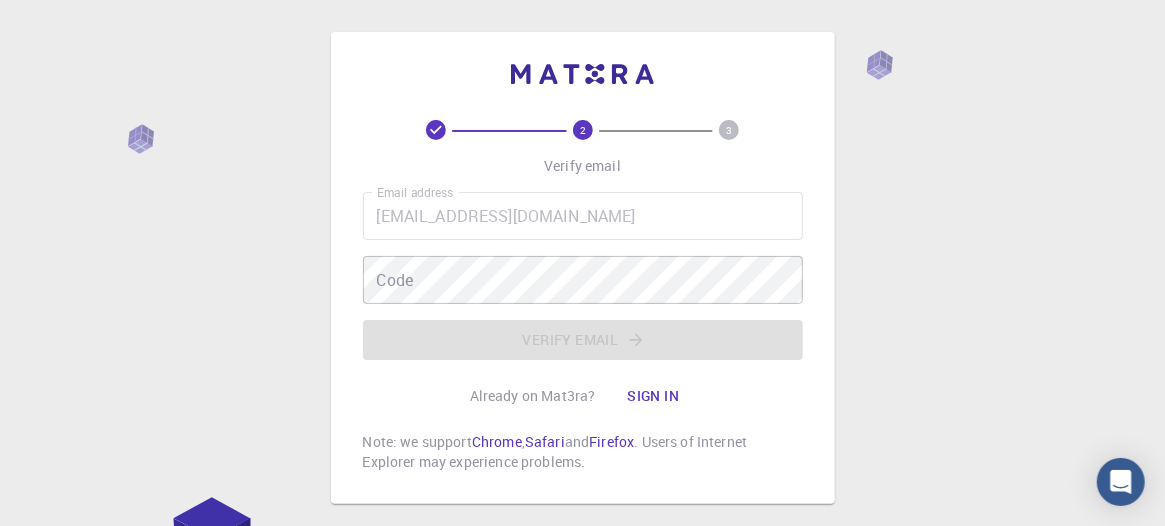 scroll, scrollTop: 110, scrollLeft: 0, axis: vertical 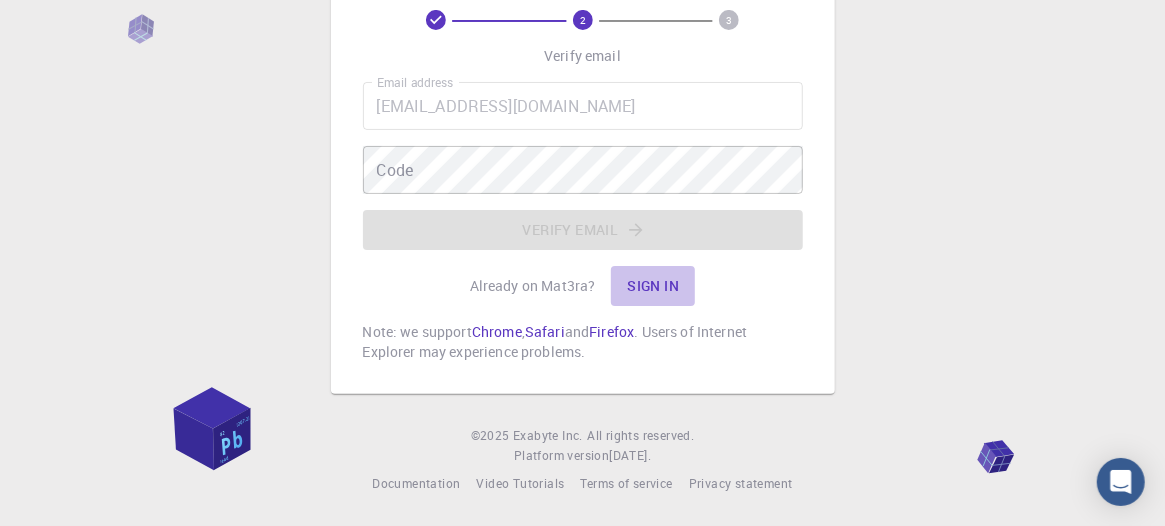 click on "Sign in" at bounding box center (653, 286) 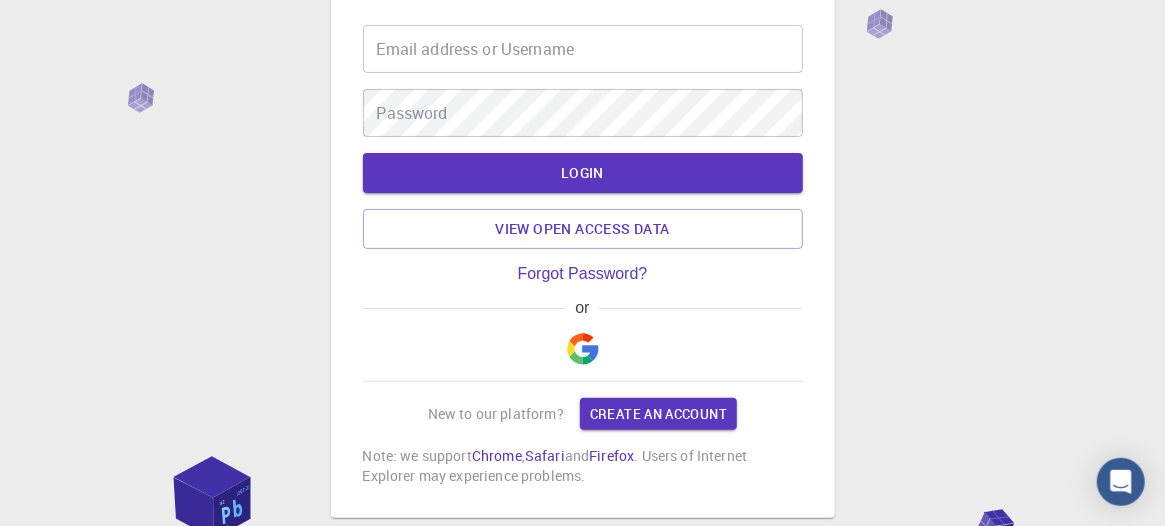 scroll, scrollTop: 220, scrollLeft: 0, axis: vertical 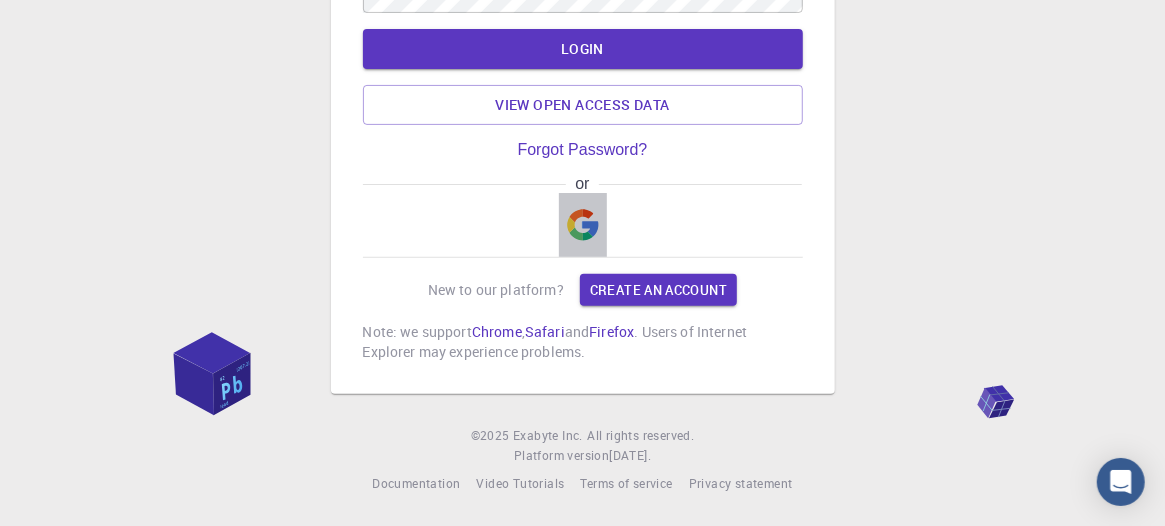 click at bounding box center (583, 225) 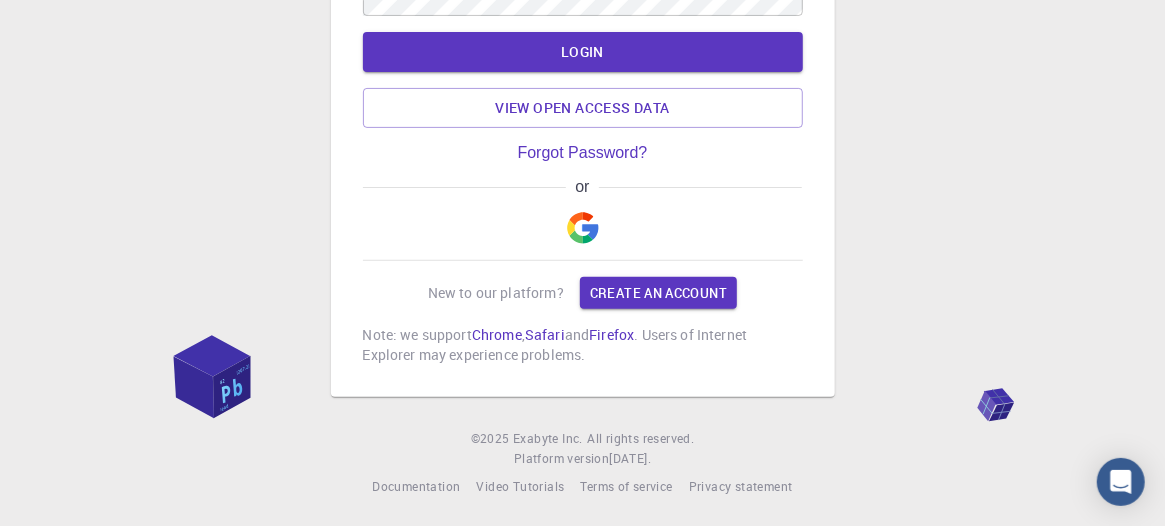 scroll, scrollTop: 220, scrollLeft: 0, axis: vertical 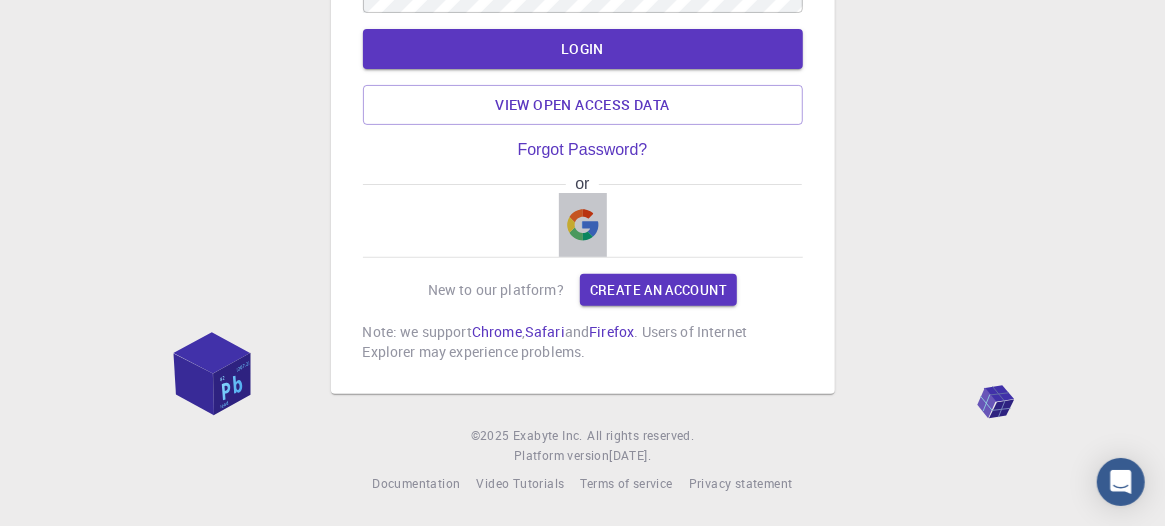 click at bounding box center (583, 225) 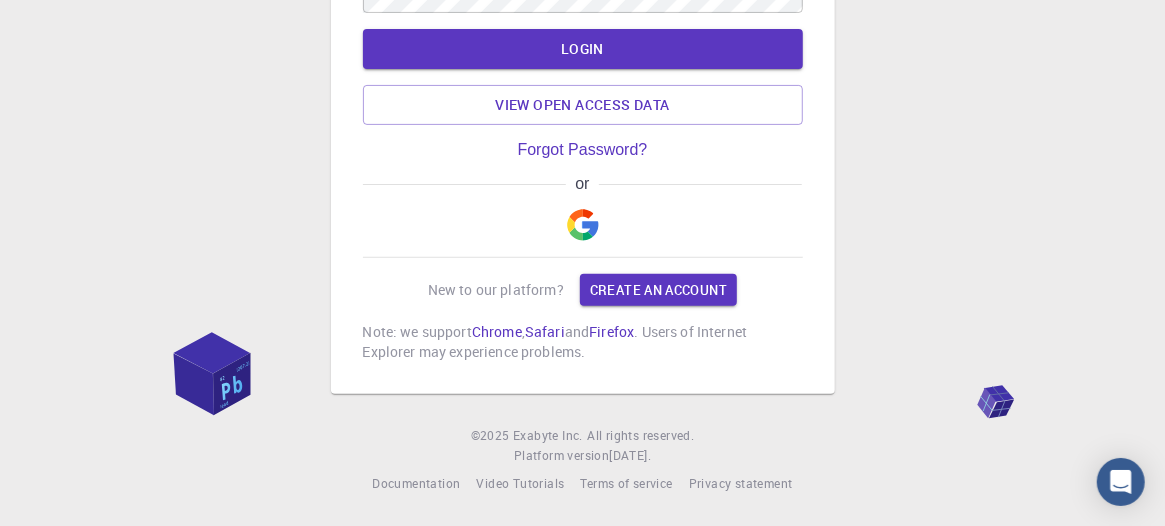 scroll, scrollTop: 0, scrollLeft: 0, axis: both 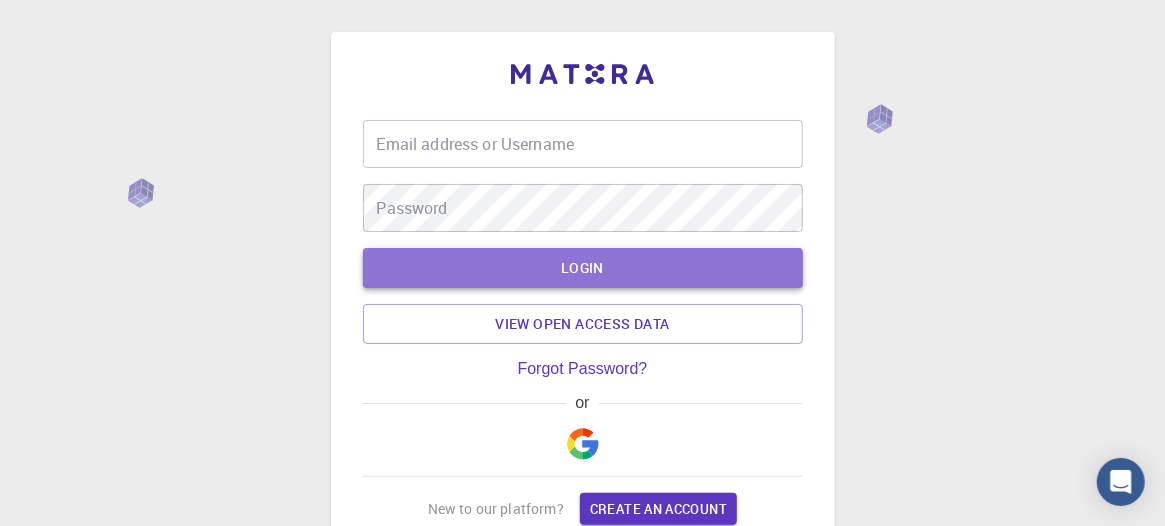 click on "LOGIN" at bounding box center [583, 268] 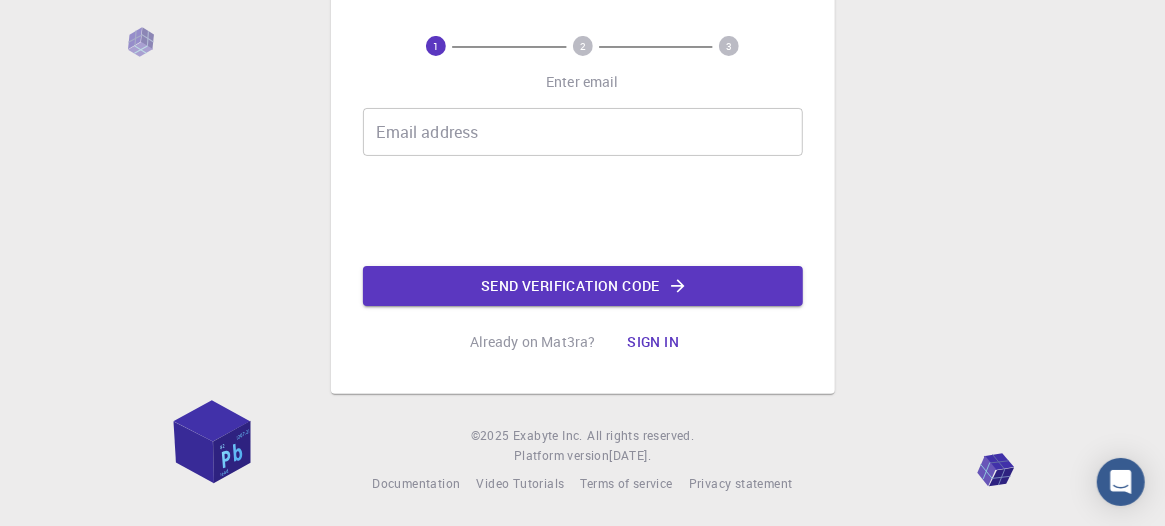 scroll, scrollTop: 0, scrollLeft: 0, axis: both 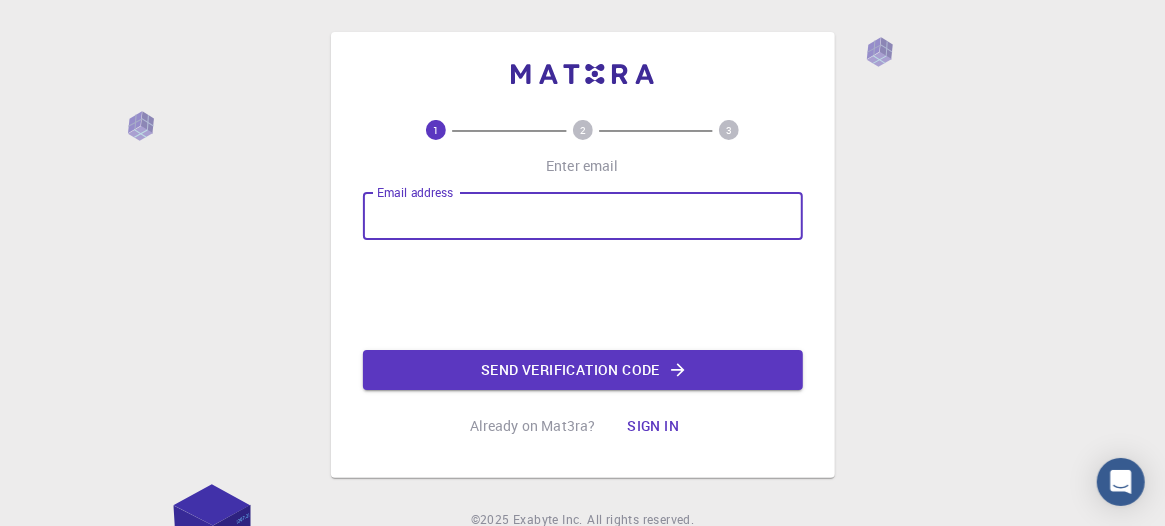 click on "Email address" at bounding box center [583, 216] 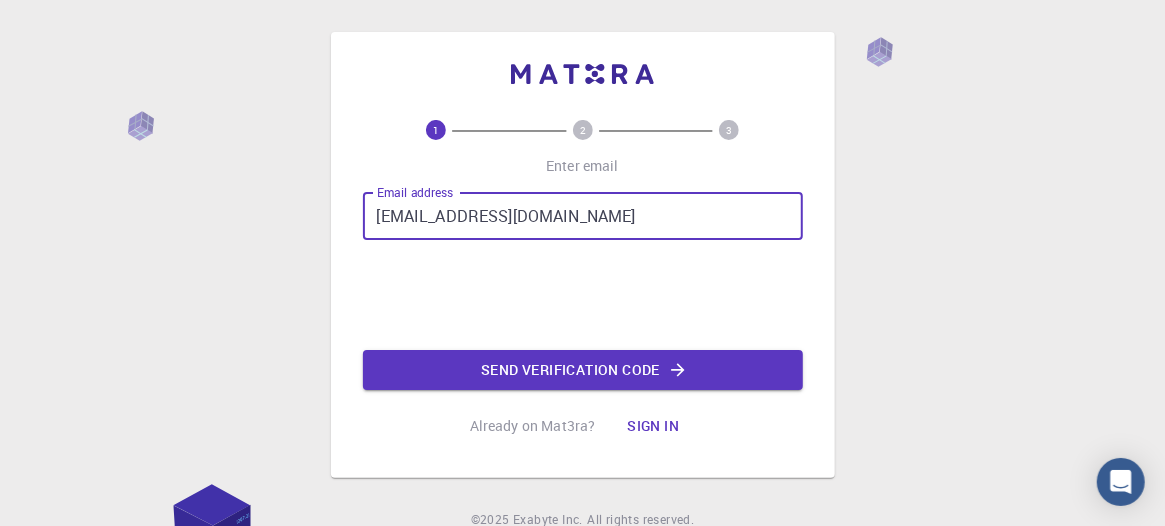 type on "[EMAIL_ADDRESS][DOMAIN_NAME]" 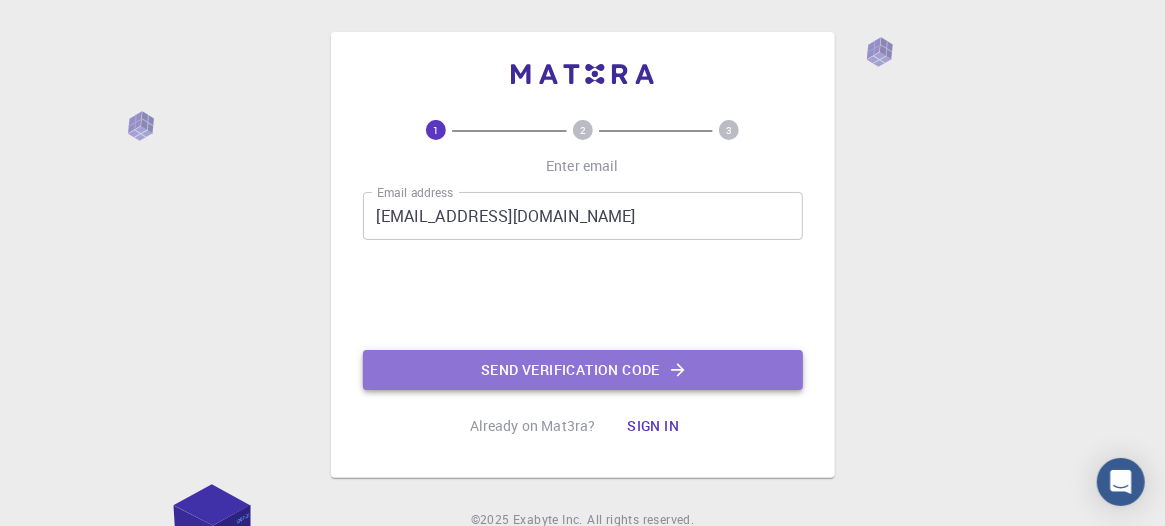 click on "Send verification code" 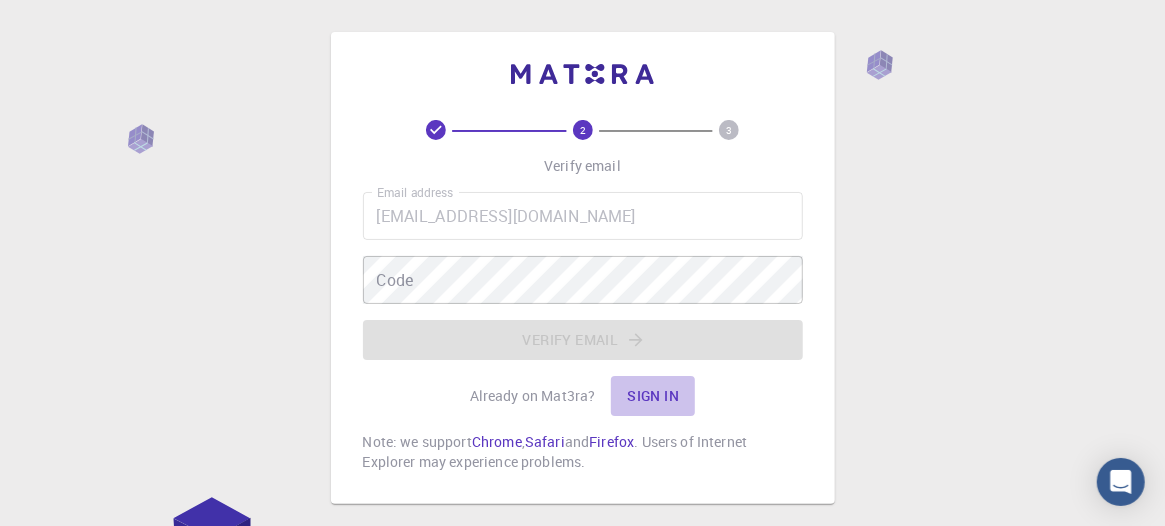click on "Sign in" at bounding box center (653, 396) 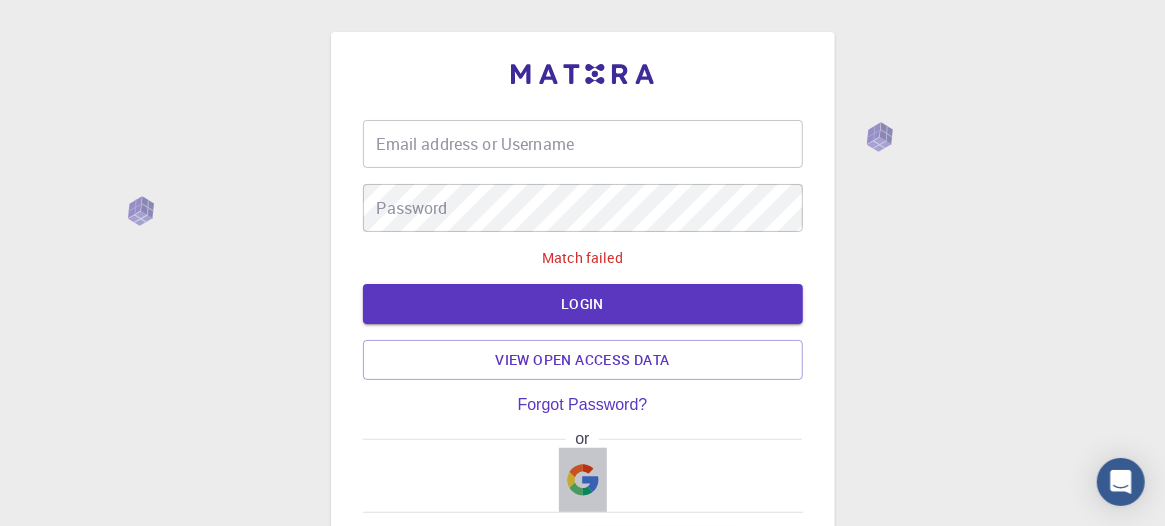 click at bounding box center [583, 480] 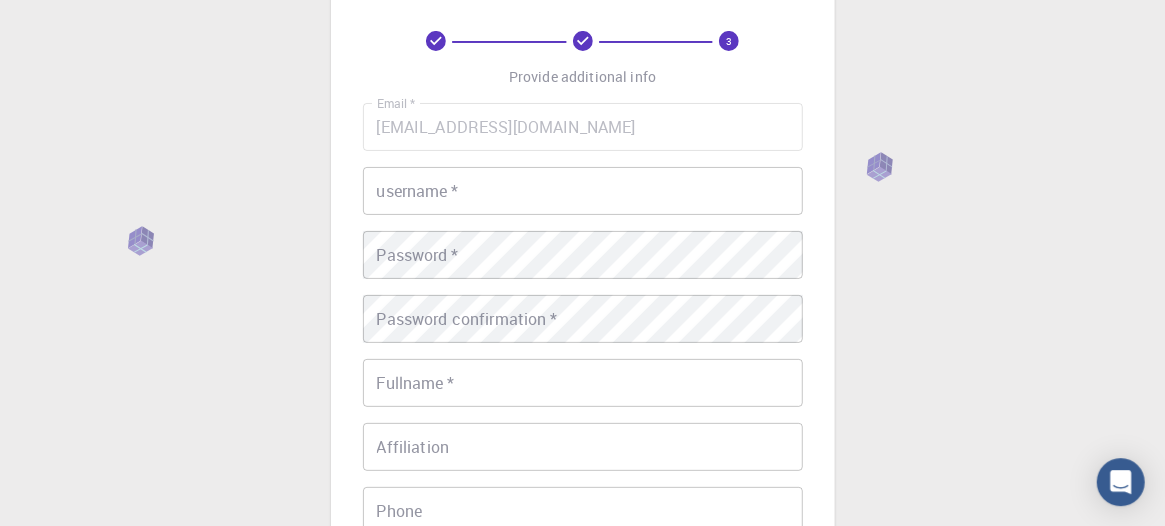 scroll, scrollTop: 112, scrollLeft: 0, axis: vertical 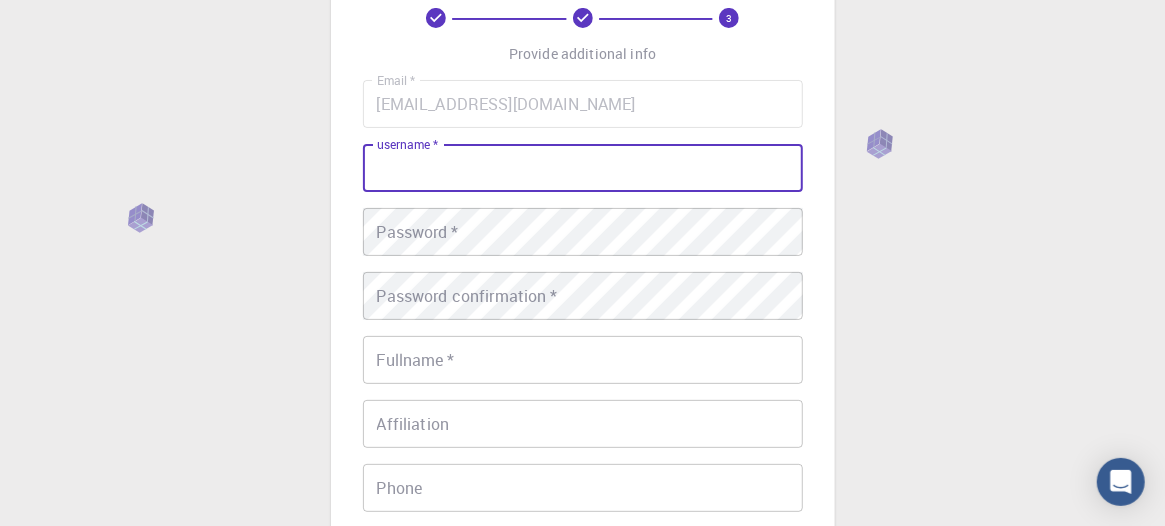 click on "username   *" at bounding box center [583, 168] 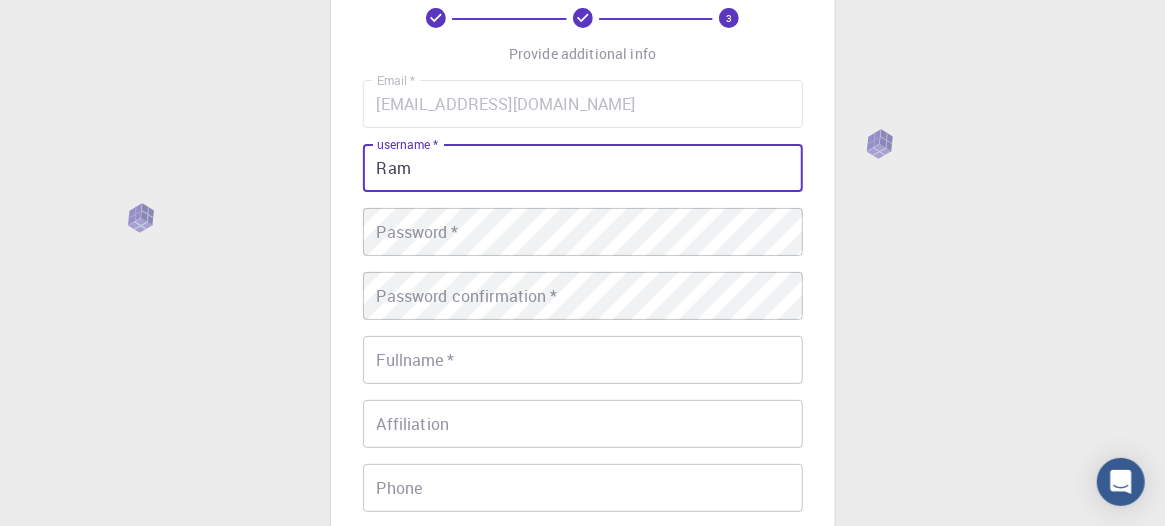 type on "Ram" 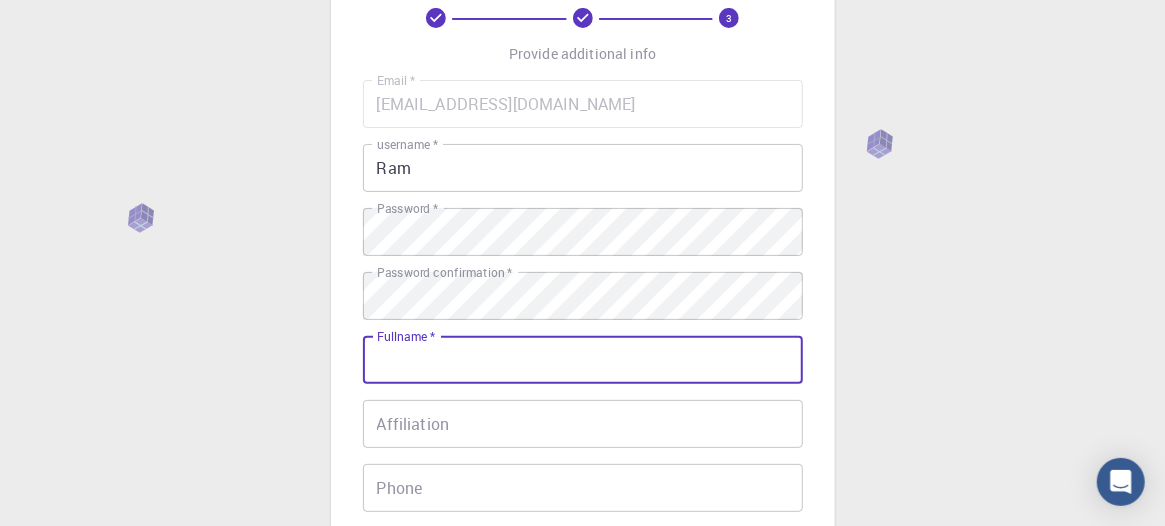 click on "Fullname   *" at bounding box center [583, 360] 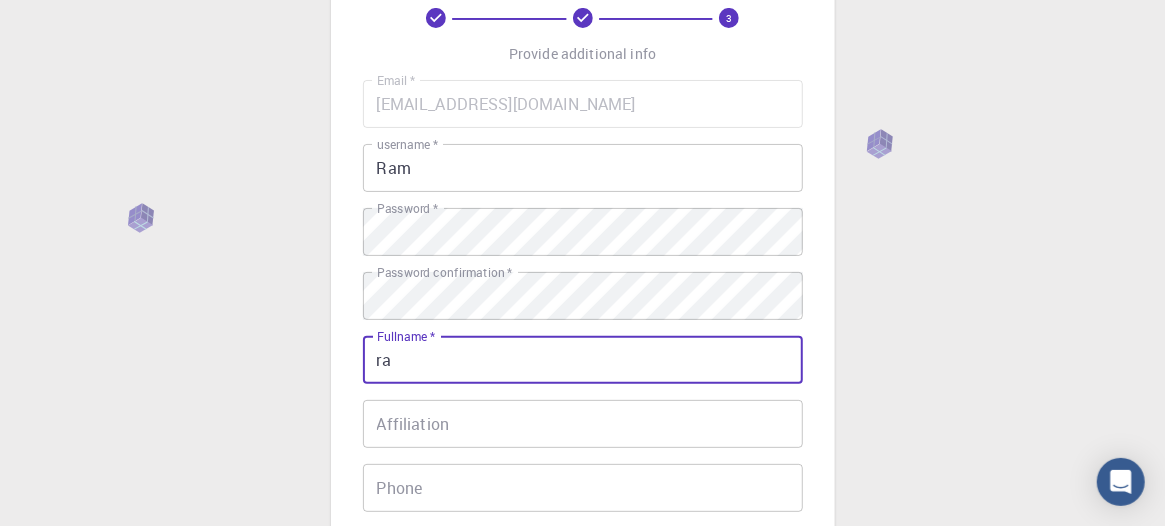 type on "Ramprasad" 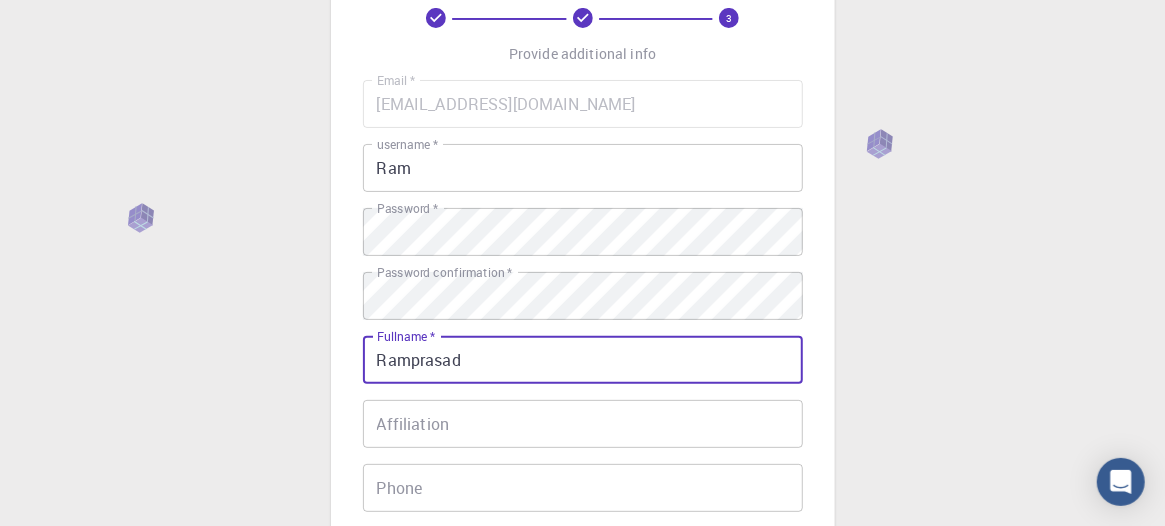 type on "07387290324" 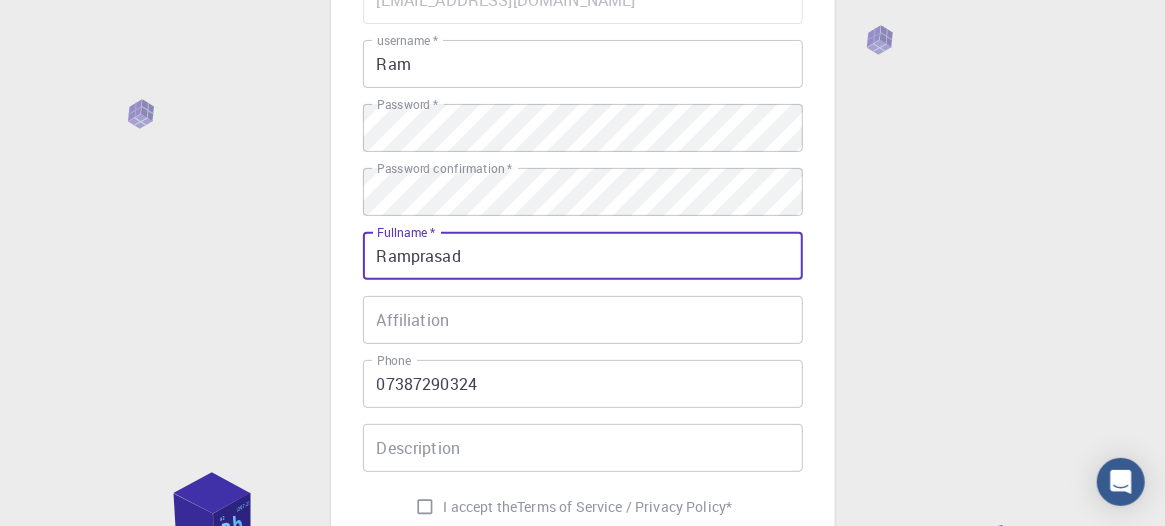 scroll, scrollTop: 289, scrollLeft: 0, axis: vertical 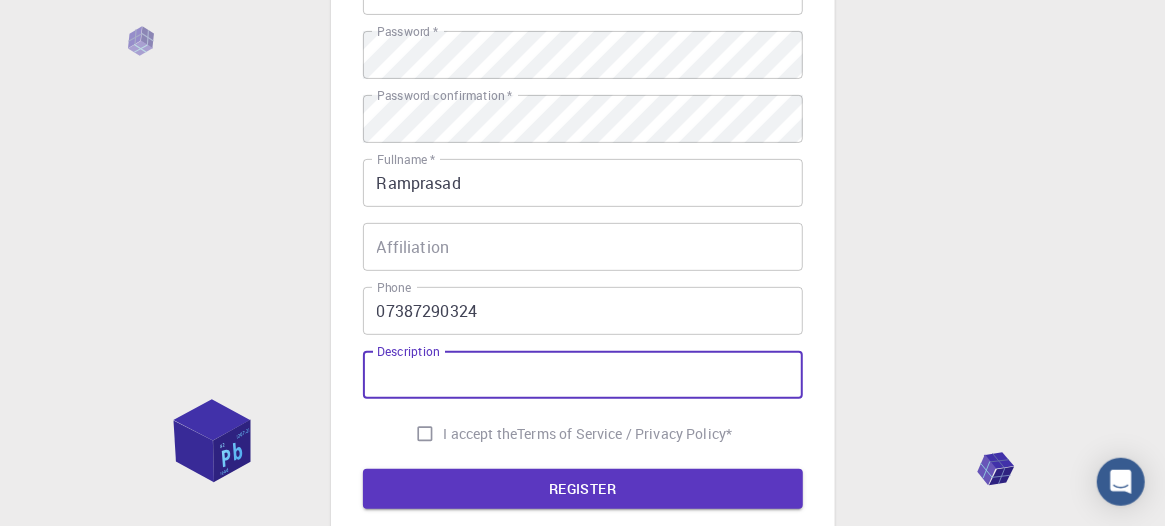 click on "Description" at bounding box center (583, 375) 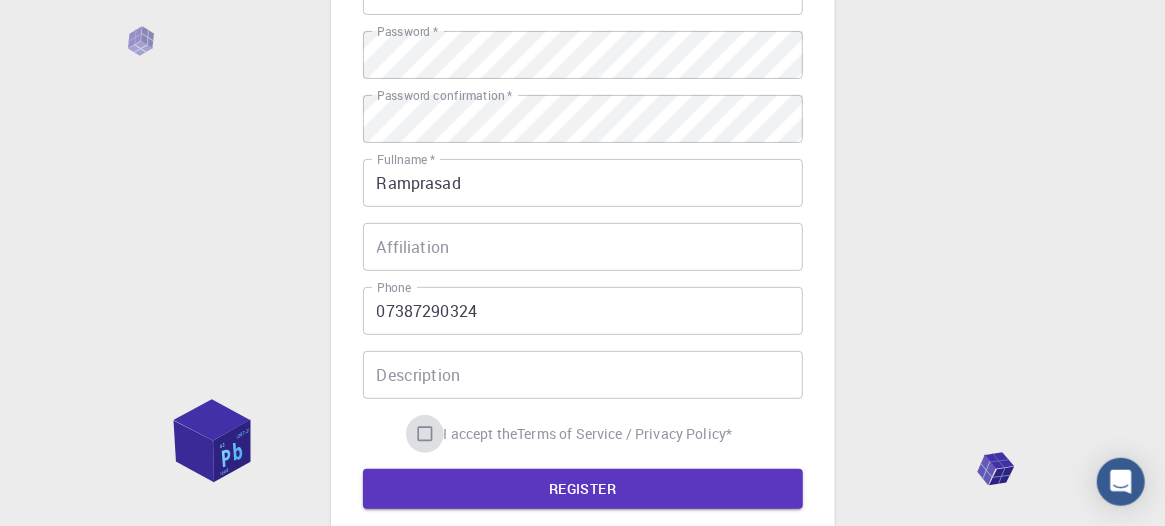 click on "I accept the  Terms of Service / Privacy Policy  *" at bounding box center [425, 434] 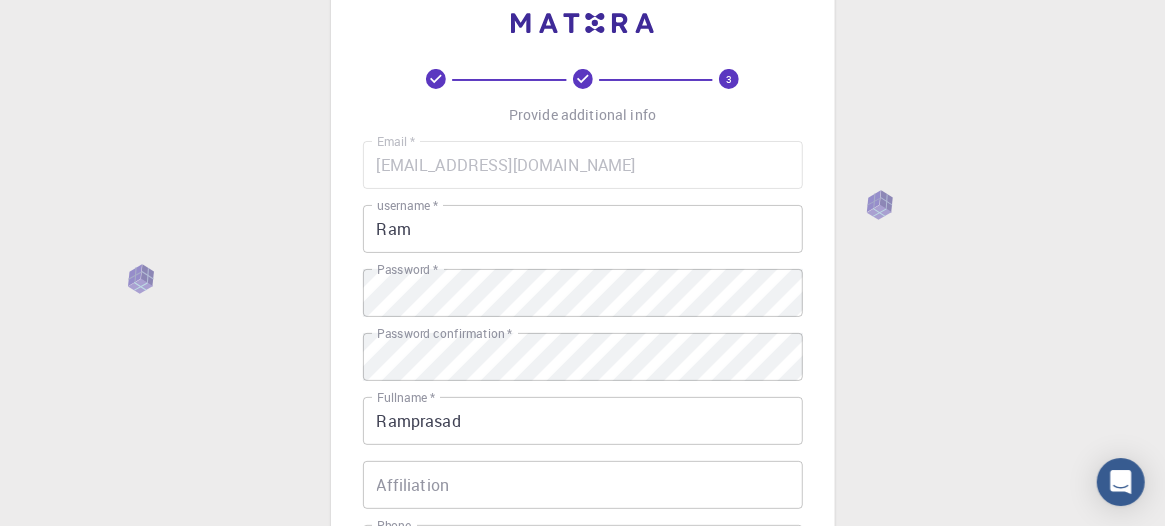 scroll, scrollTop: 50, scrollLeft: 0, axis: vertical 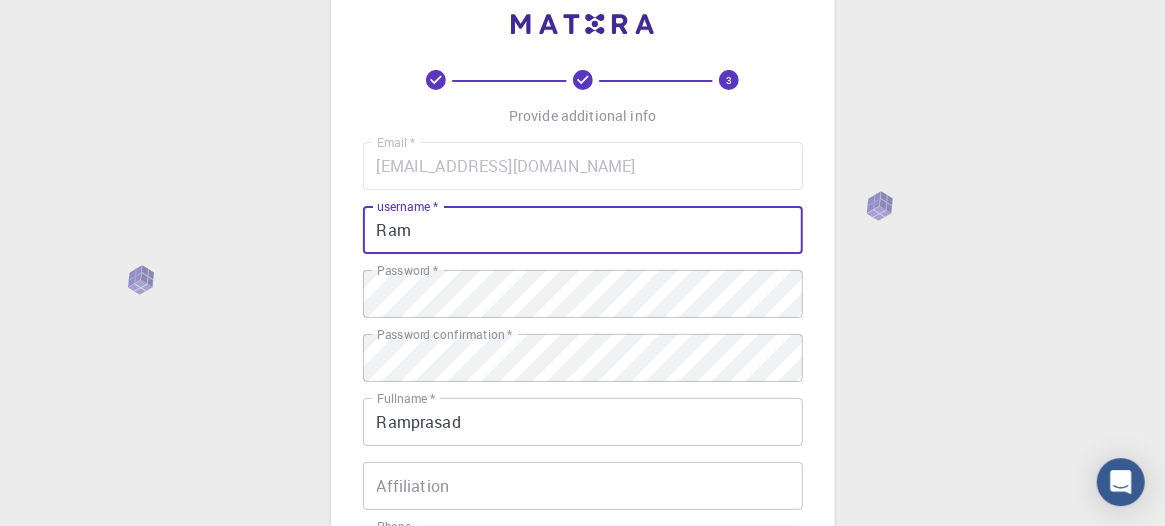 click on "Ram" at bounding box center (583, 230) 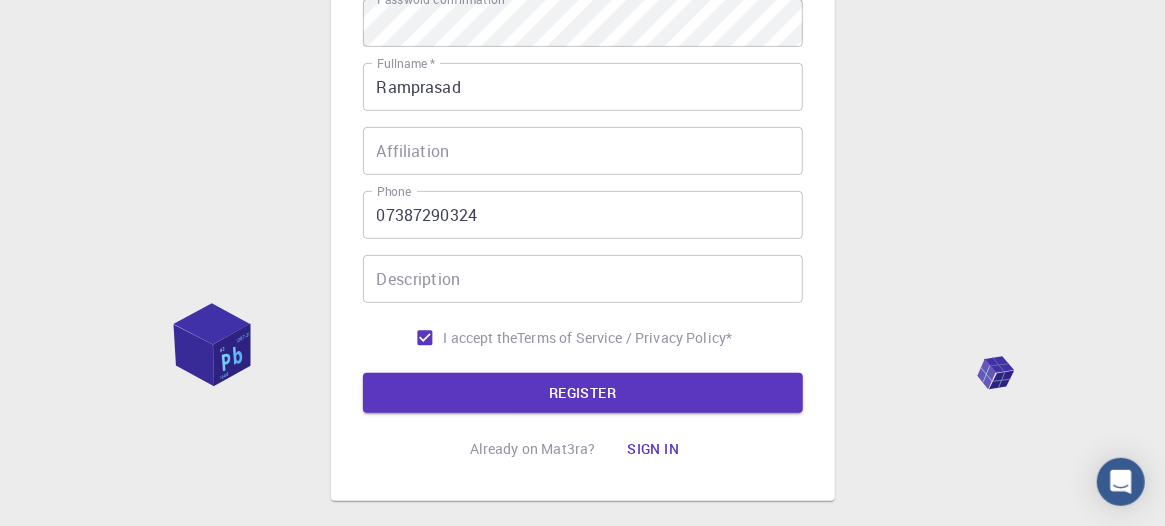 scroll, scrollTop: 463, scrollLeft: 0, axis: vertical 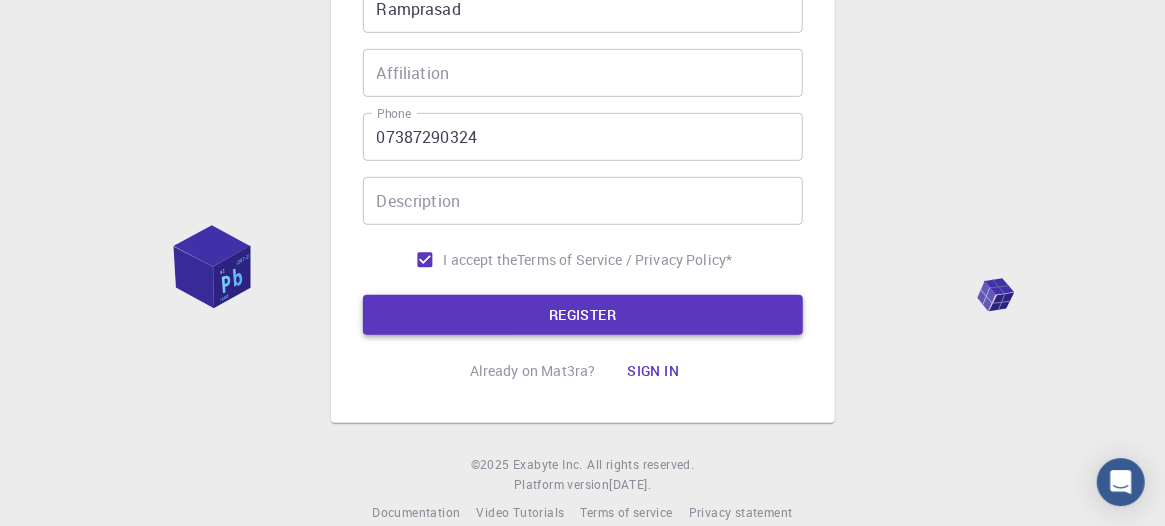 type on "ram" 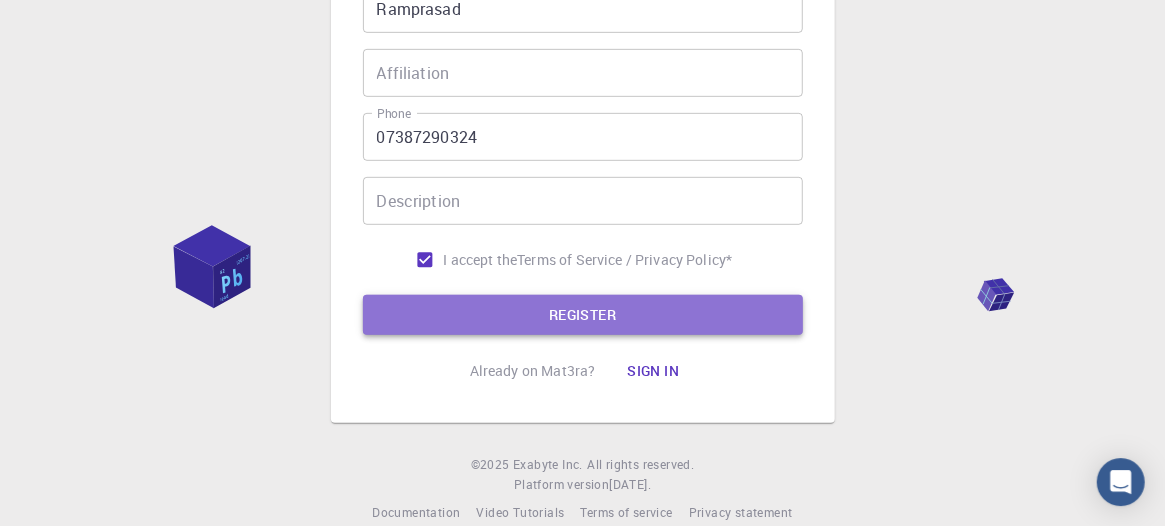 click on "REGISTER" at bounding box center [583, 315] 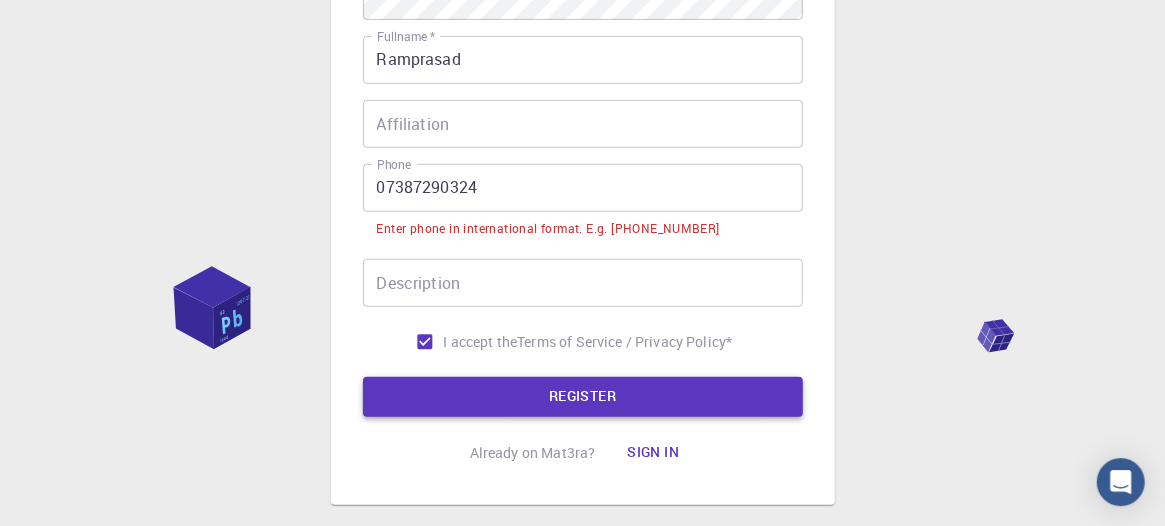scroll, scrollTop: 514, scrollLeft: 0, axis: vertical 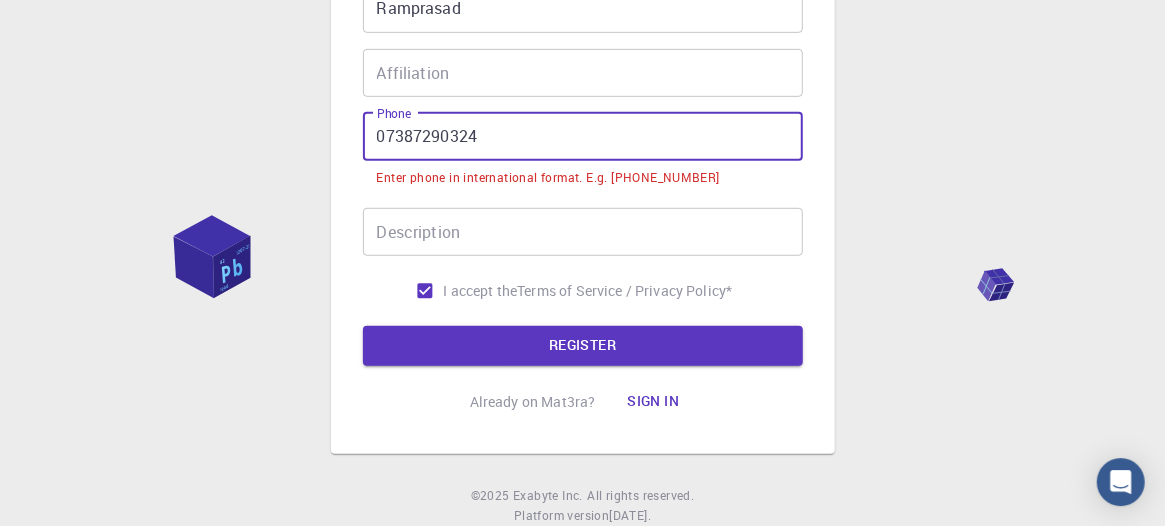 click on "07387290324" at bounding box center (583, 137) 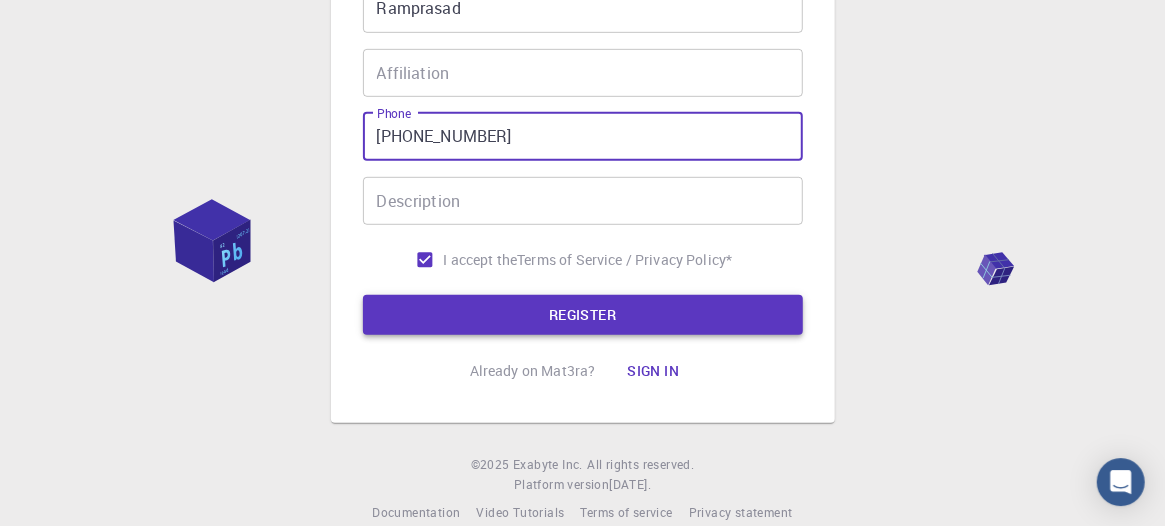 type on "[PHONE_NUMBER]" 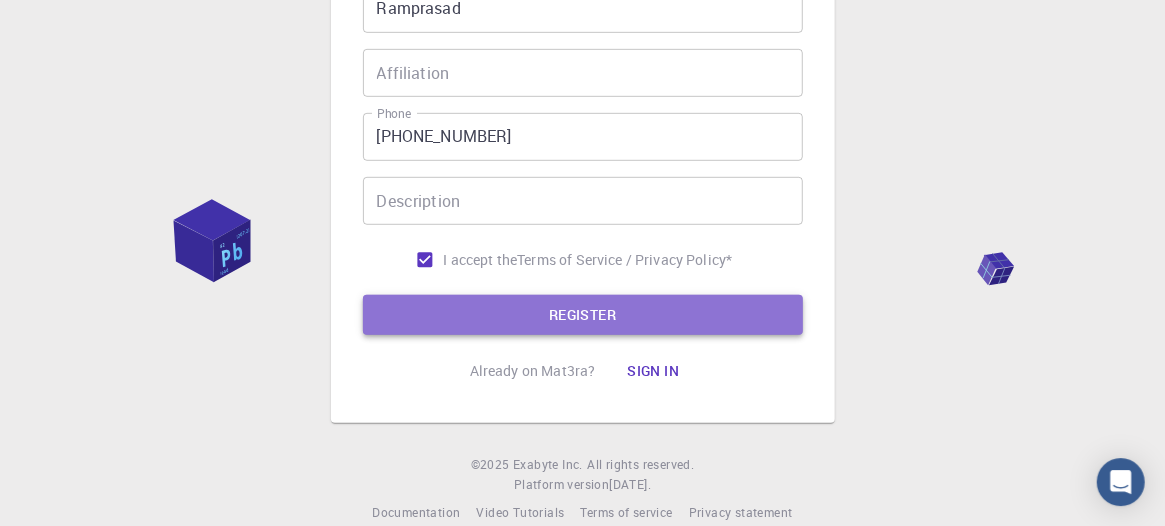 click on "REGISTER" at bounding box center [583, 315] 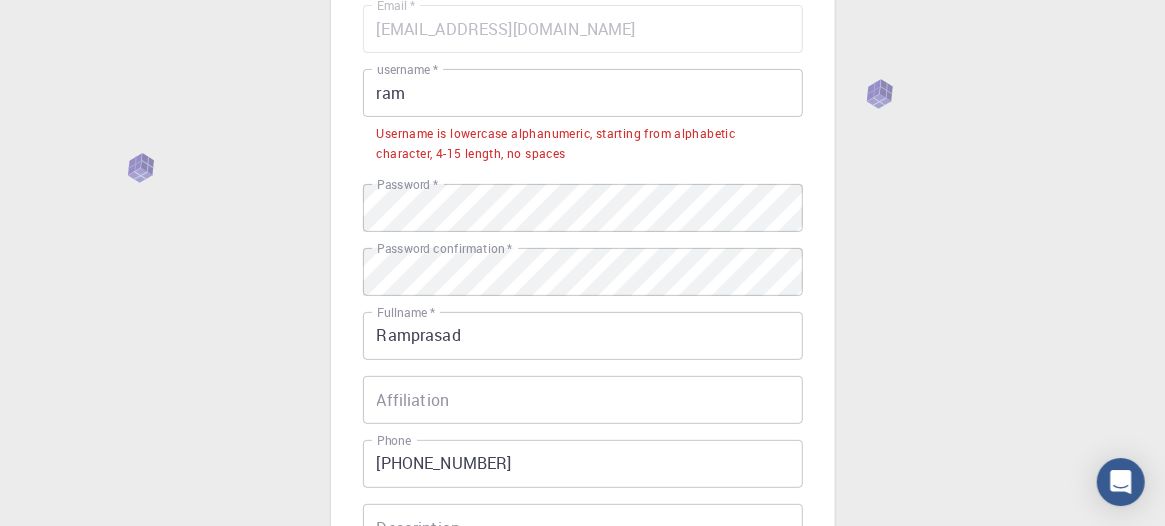 scroll, scrollTop: 174, scrollLeft: 0, axis: vertical 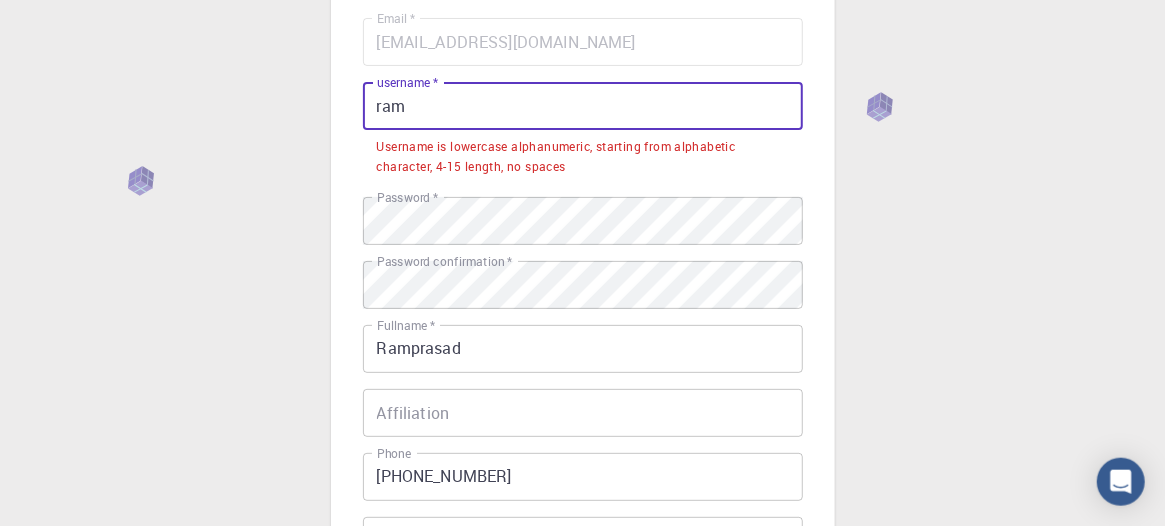 click on "ram" at bounding box center [583, 106] 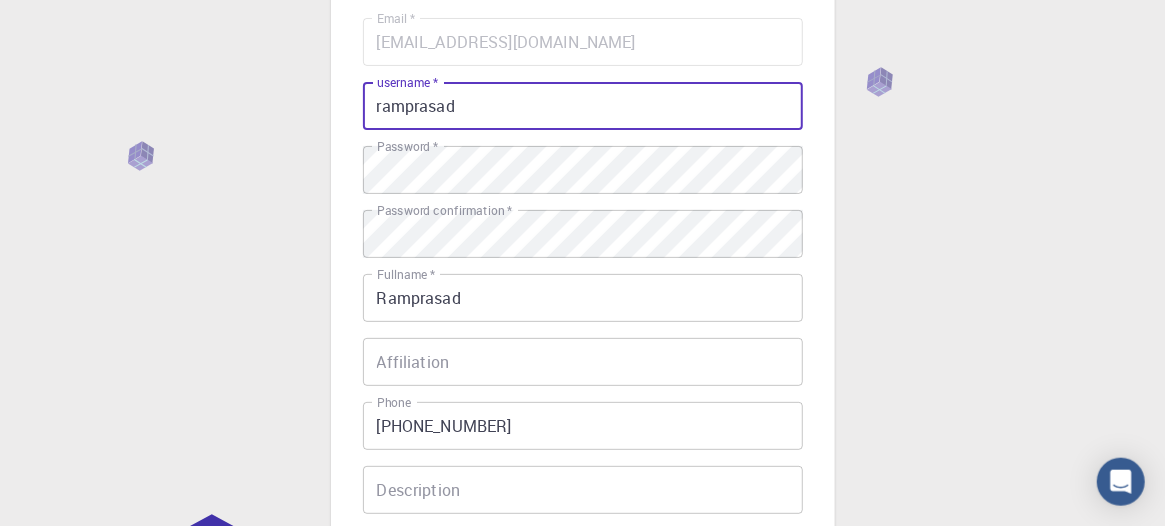 scroll, scrollTop: 493, scrollLeft: 0, axis: vertical 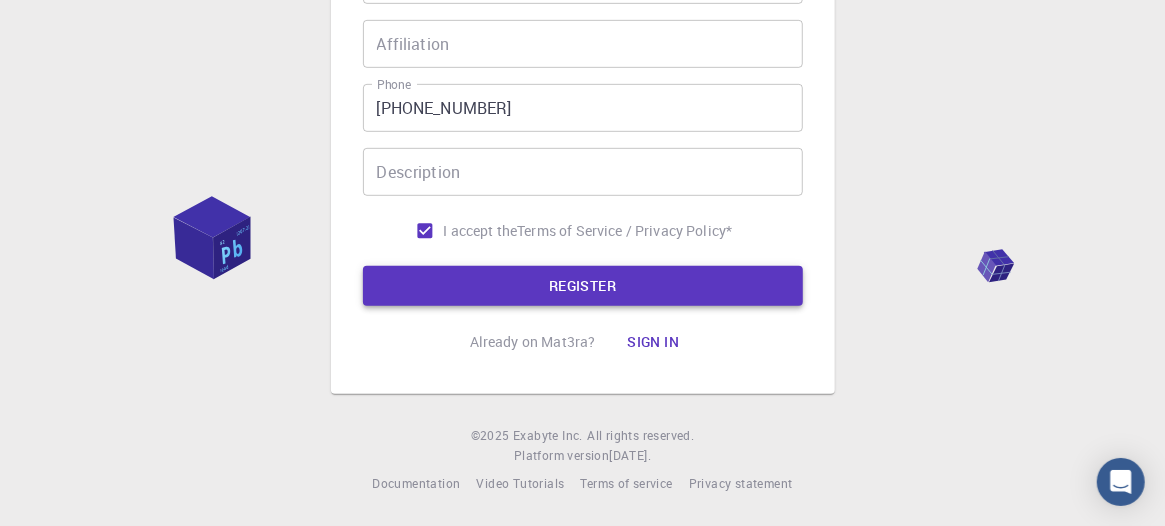 type on "ramprasad" 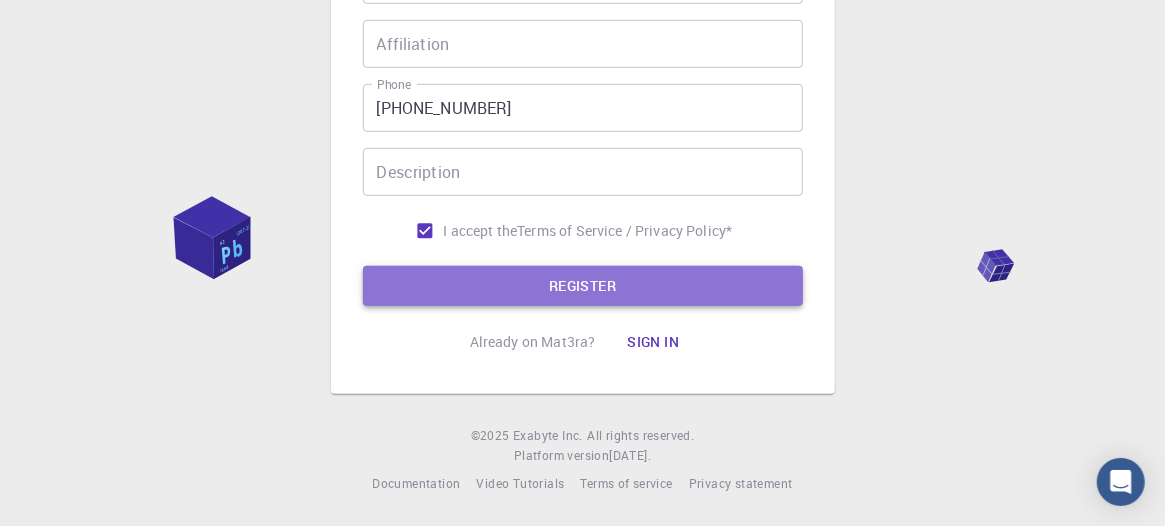 click on "REGISTER" at bounding box center [583, 286] 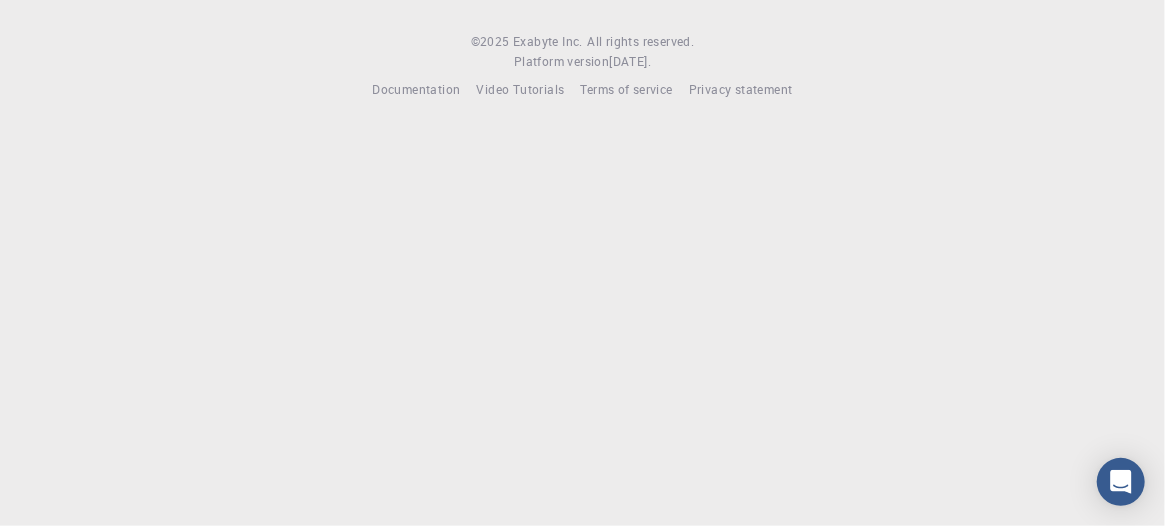 scroll, scrollTop: 0, scrollLeft: 0, axis: both 